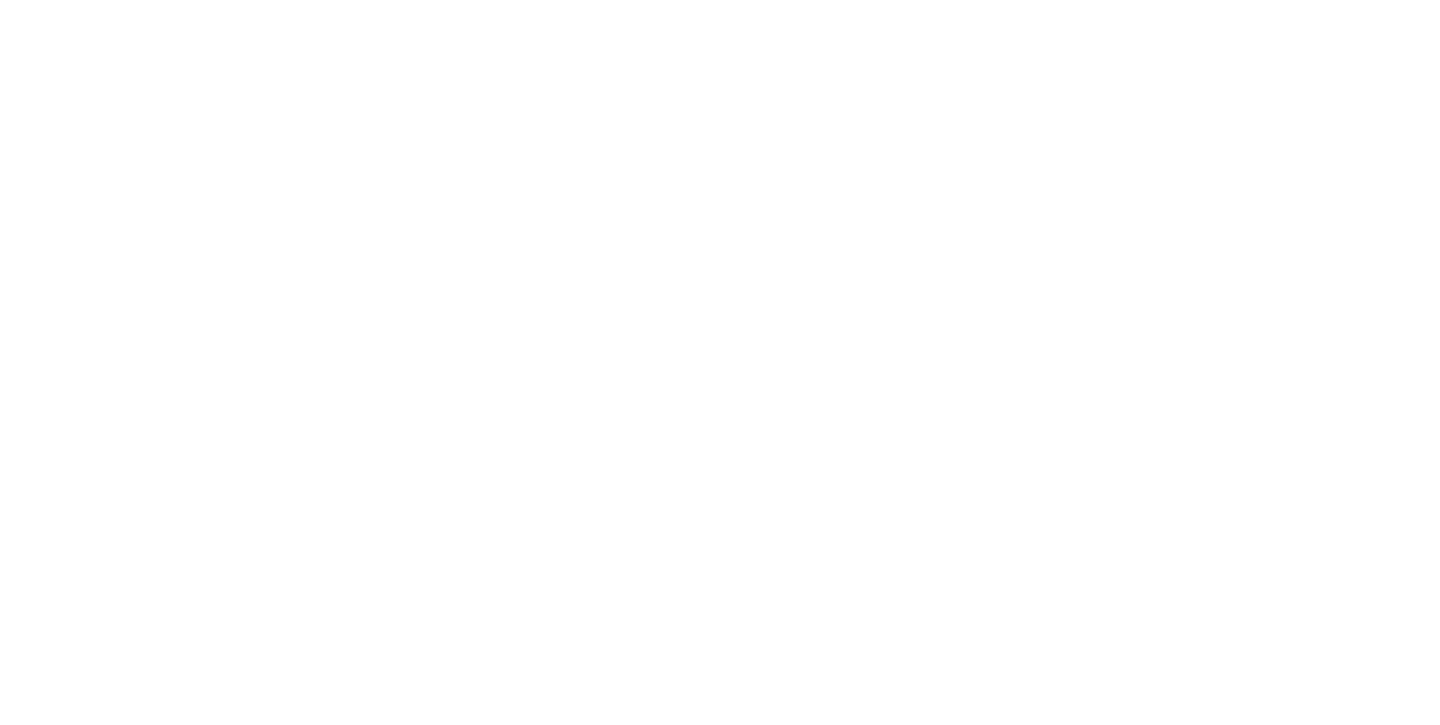 scroll, scrollTop: 0, scrollLeft: 0, axis: both 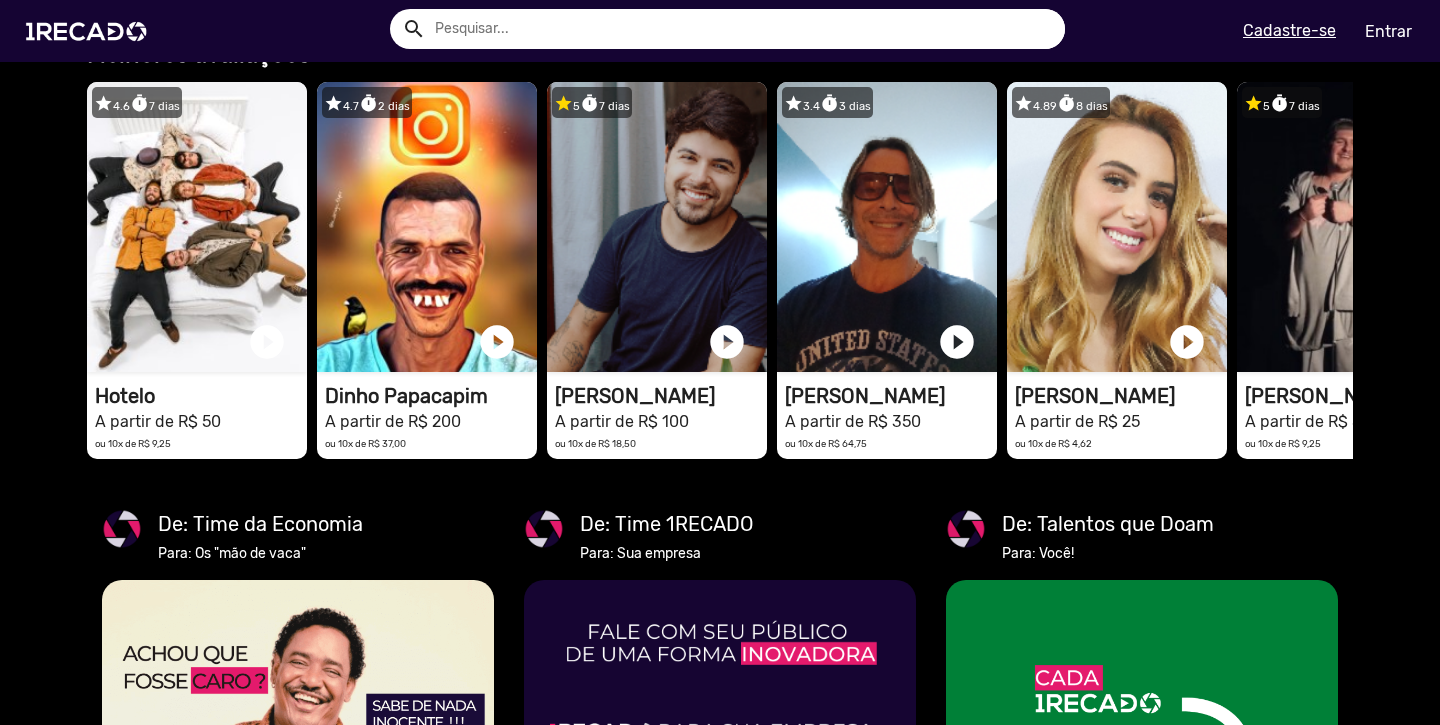 click at bounding box center (742, 29) 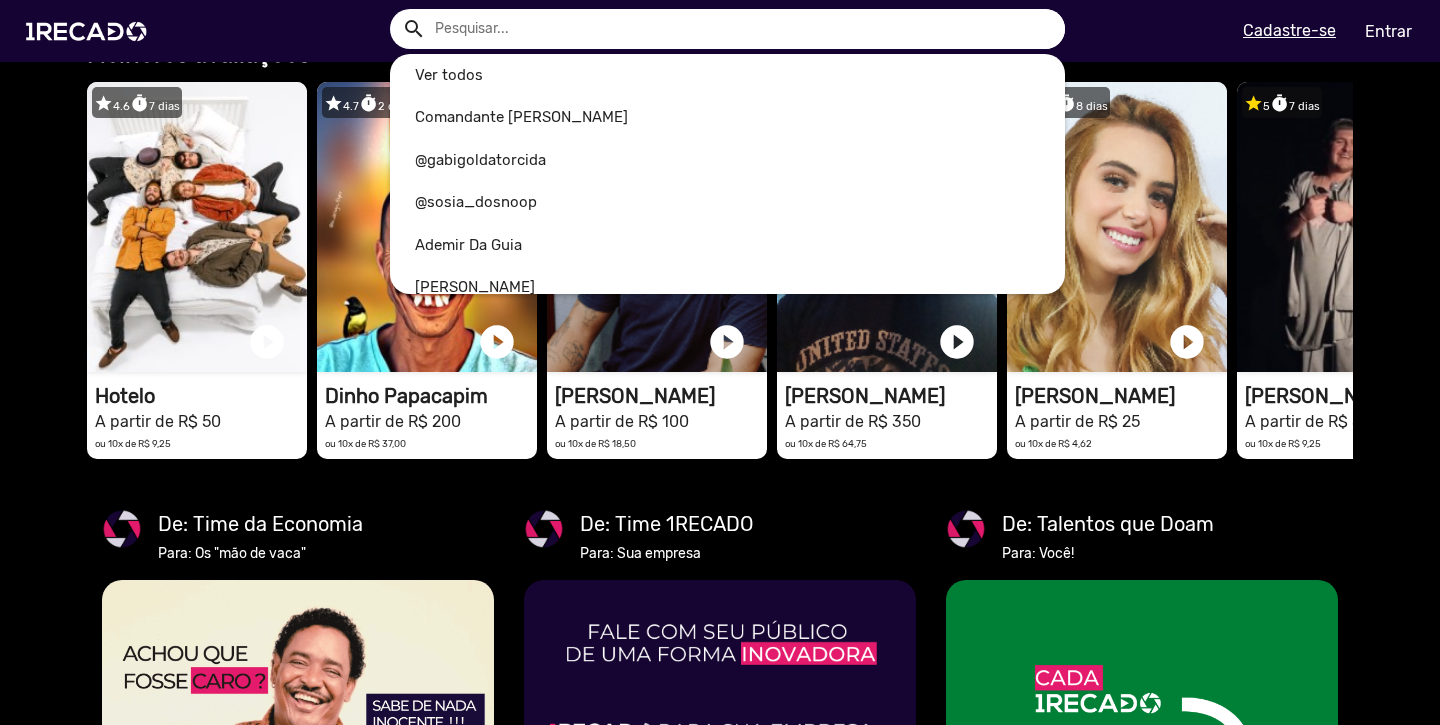scroll, scrollTop: 0, scrollLeft: 2850, axis: horizontal 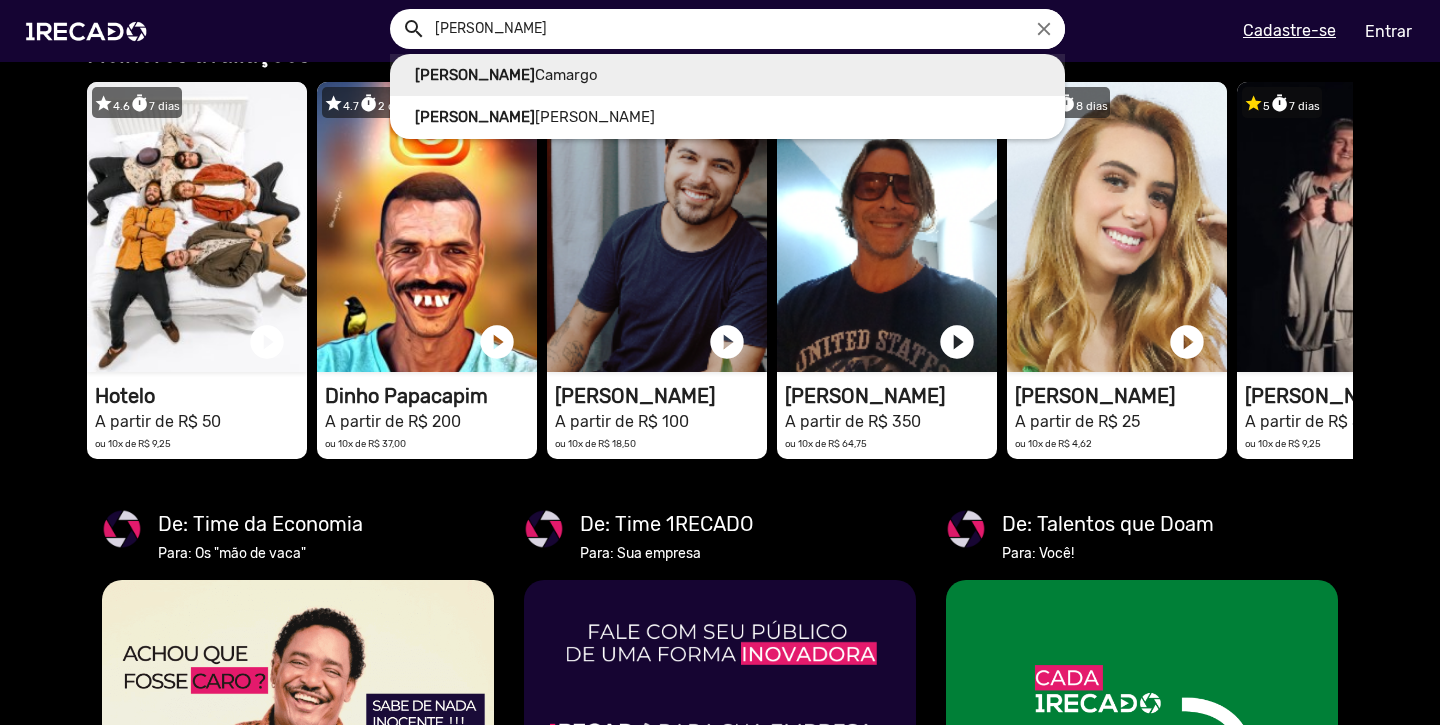 click on "[PERSON_NAME]" at bounding box center [727, 75] 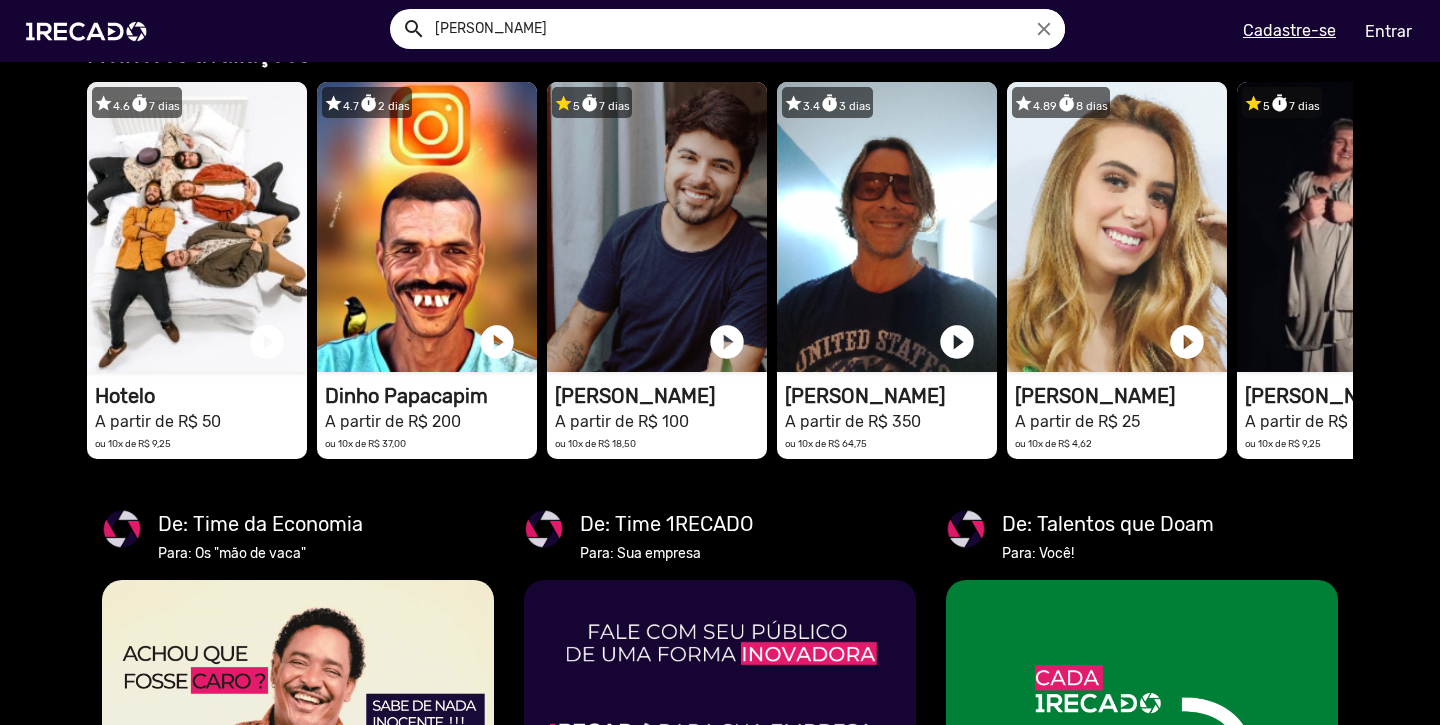 scroll, scrollTop: 0, scrollLeft: 3566, axis: horizontal 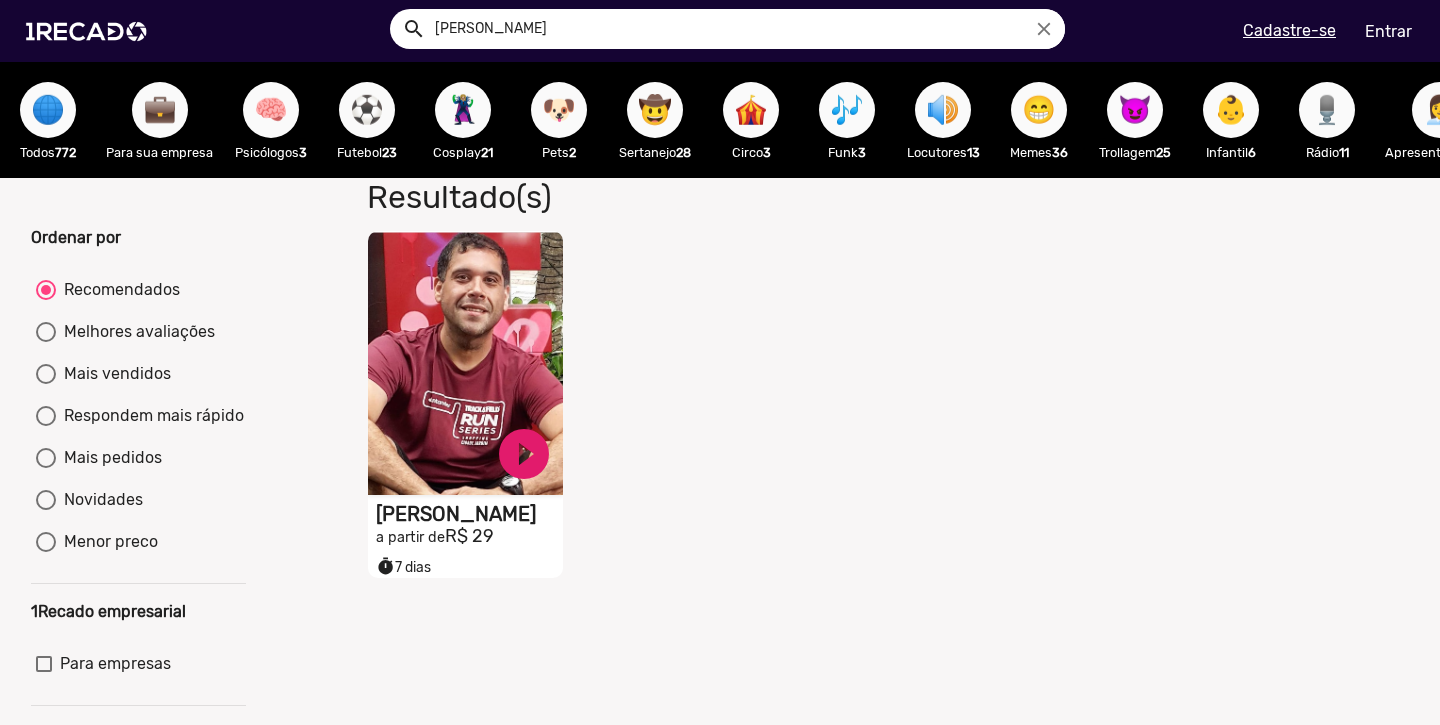 click on "S1RECADO vídeos dedicados para fãs e empresas" at bounding box center (465, 363) 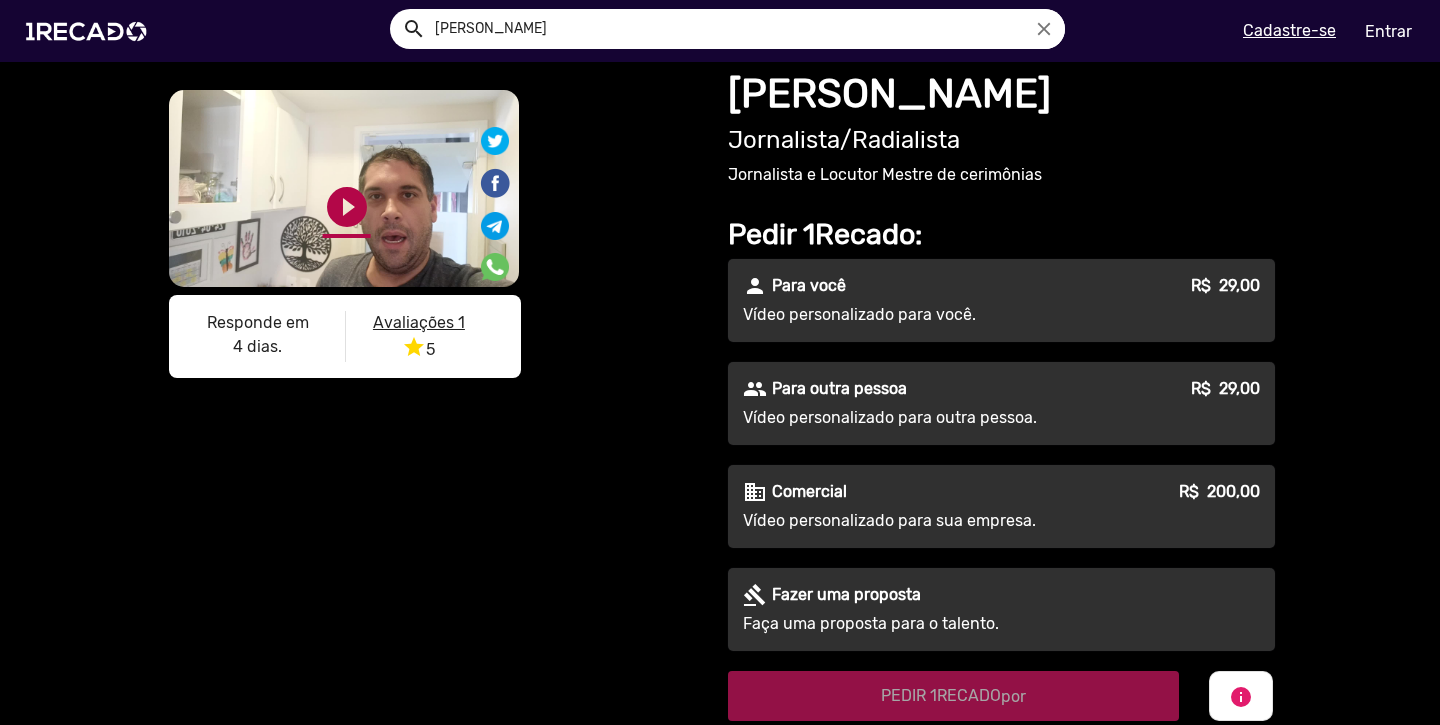 click on "play_circle_filled" 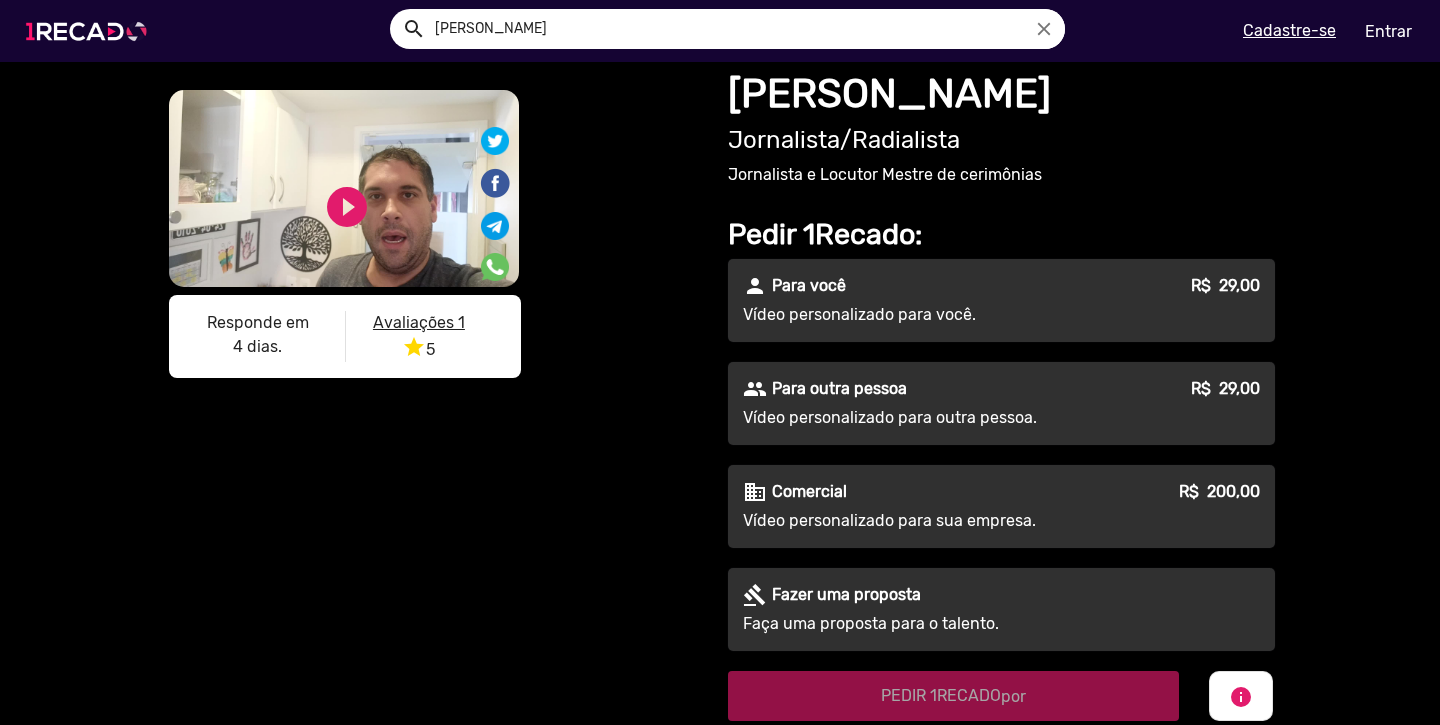 click at bounding box center [90, 31] 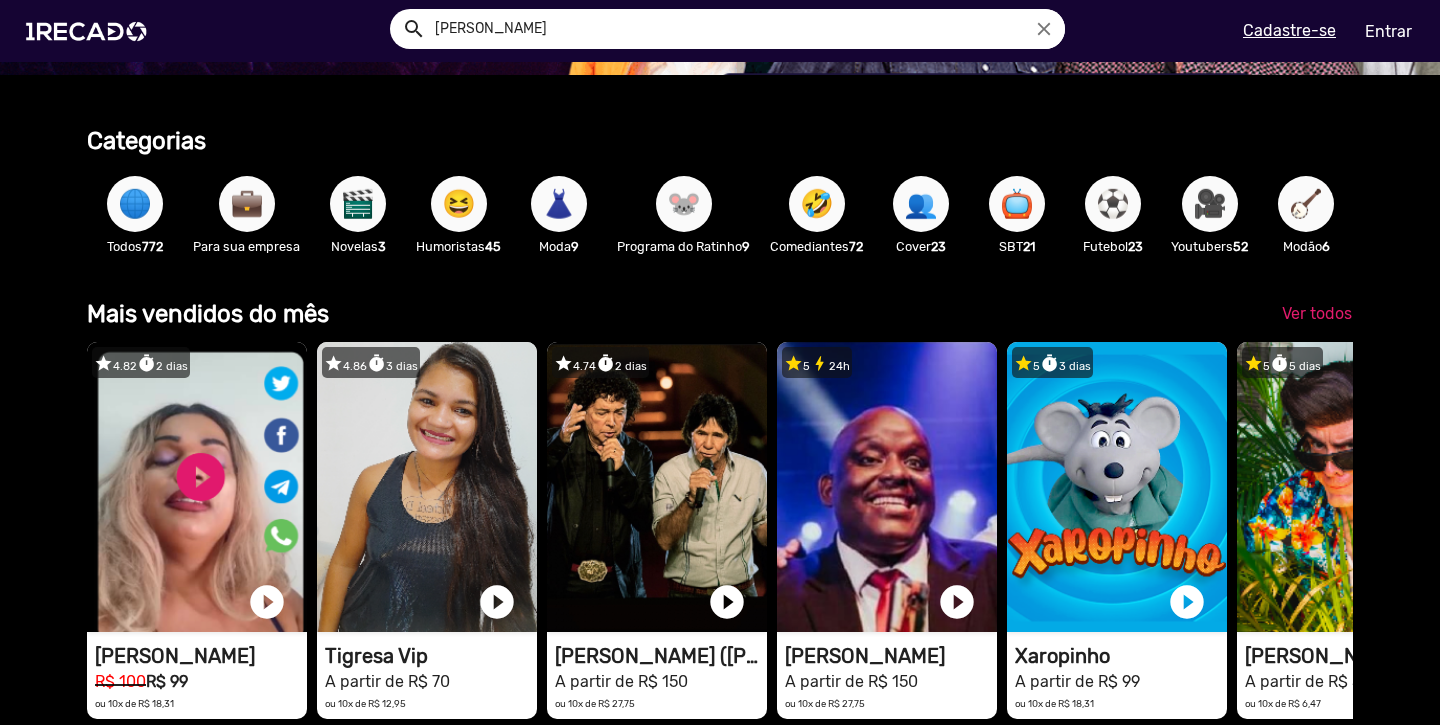 scroll, scrollTop: 496, scrollLeft: 0, axis: vertical 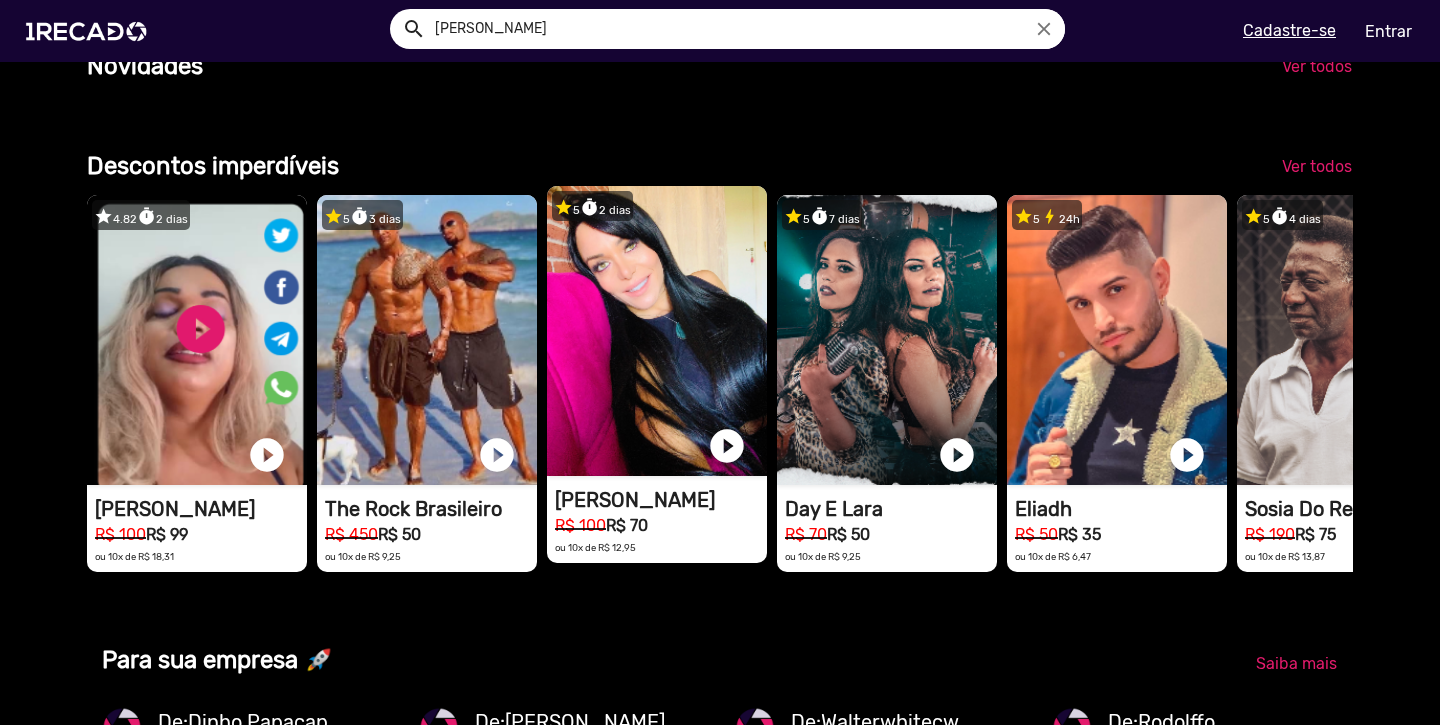drag, startPoint x: 1118, startPoint y: 472, endPoint x: 598, endPoint y: 454, distance: 520.31146 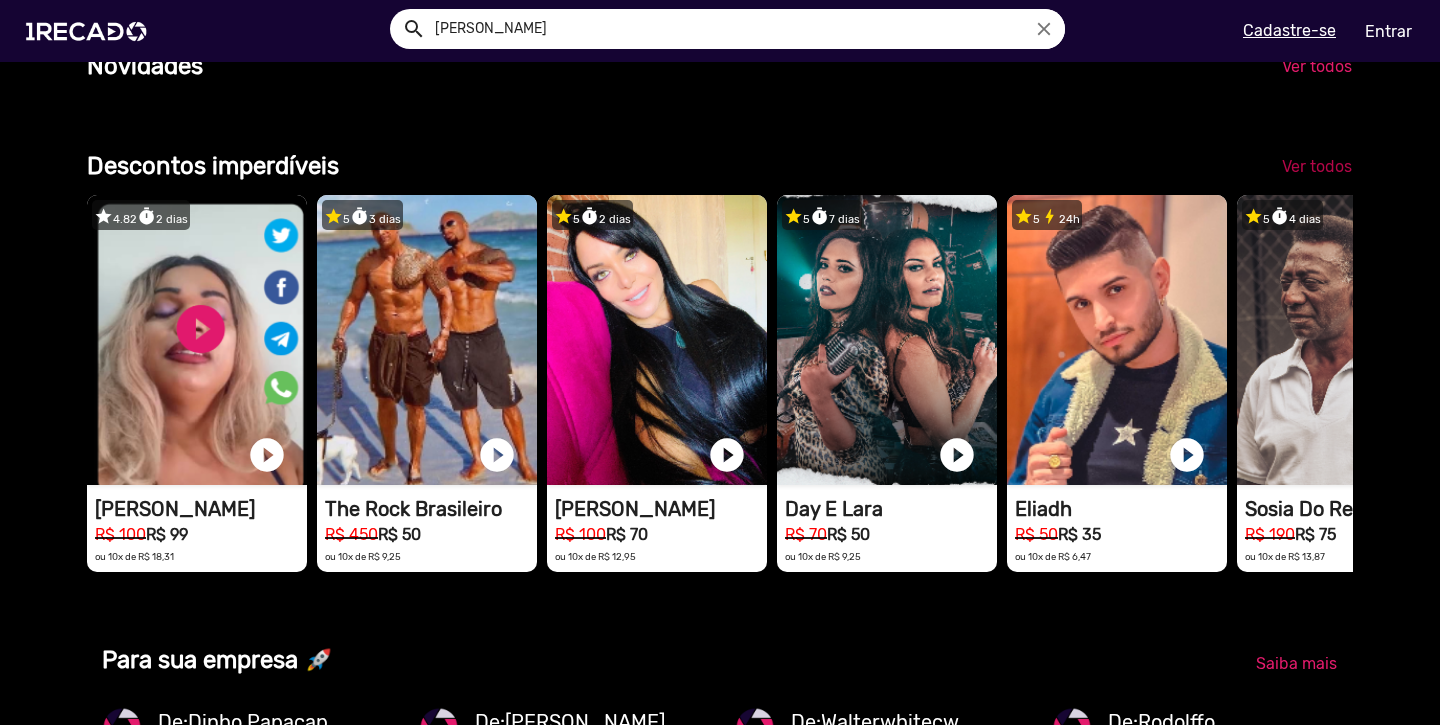 scroll, scrollTop: 0, scrollLeft: 3182, axis: horizontal 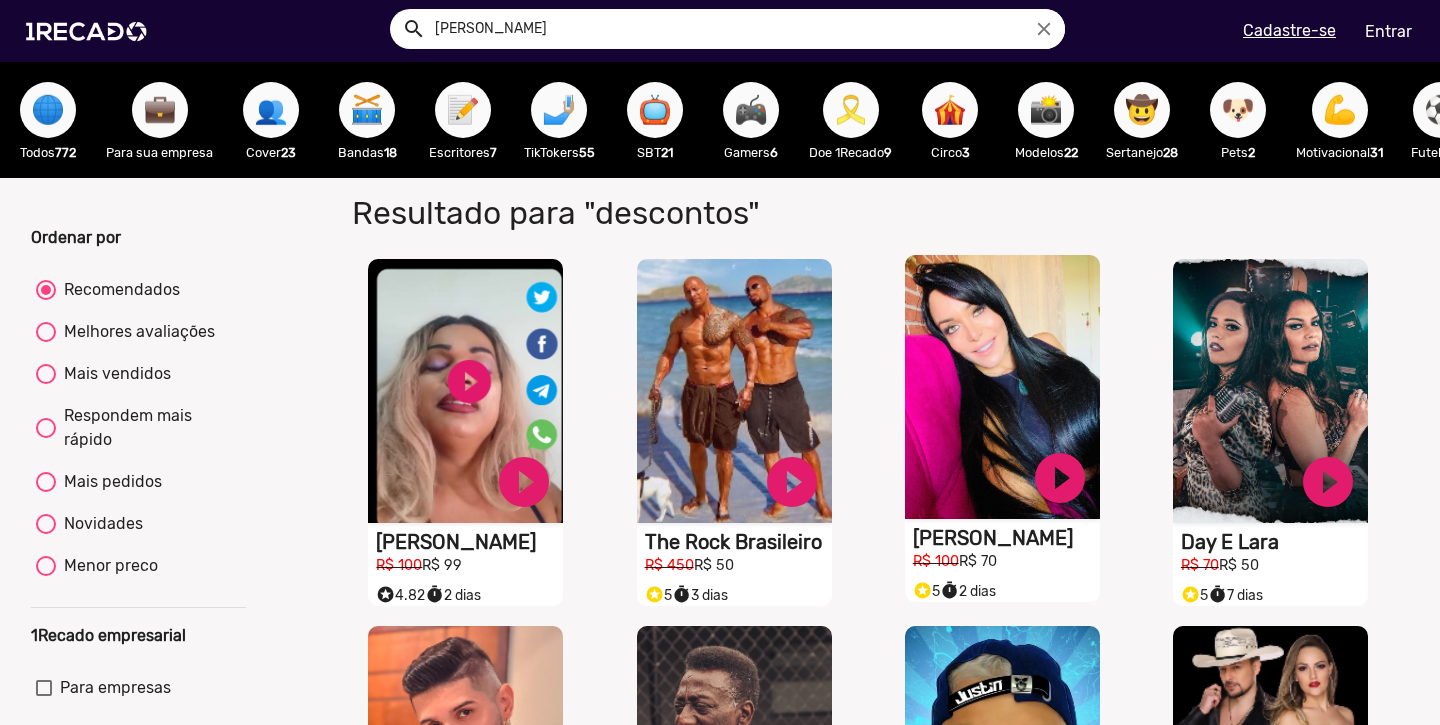 click on "S1RECADO vídeos dedicados para fãs e empresas" at bounding box center (465, 391) 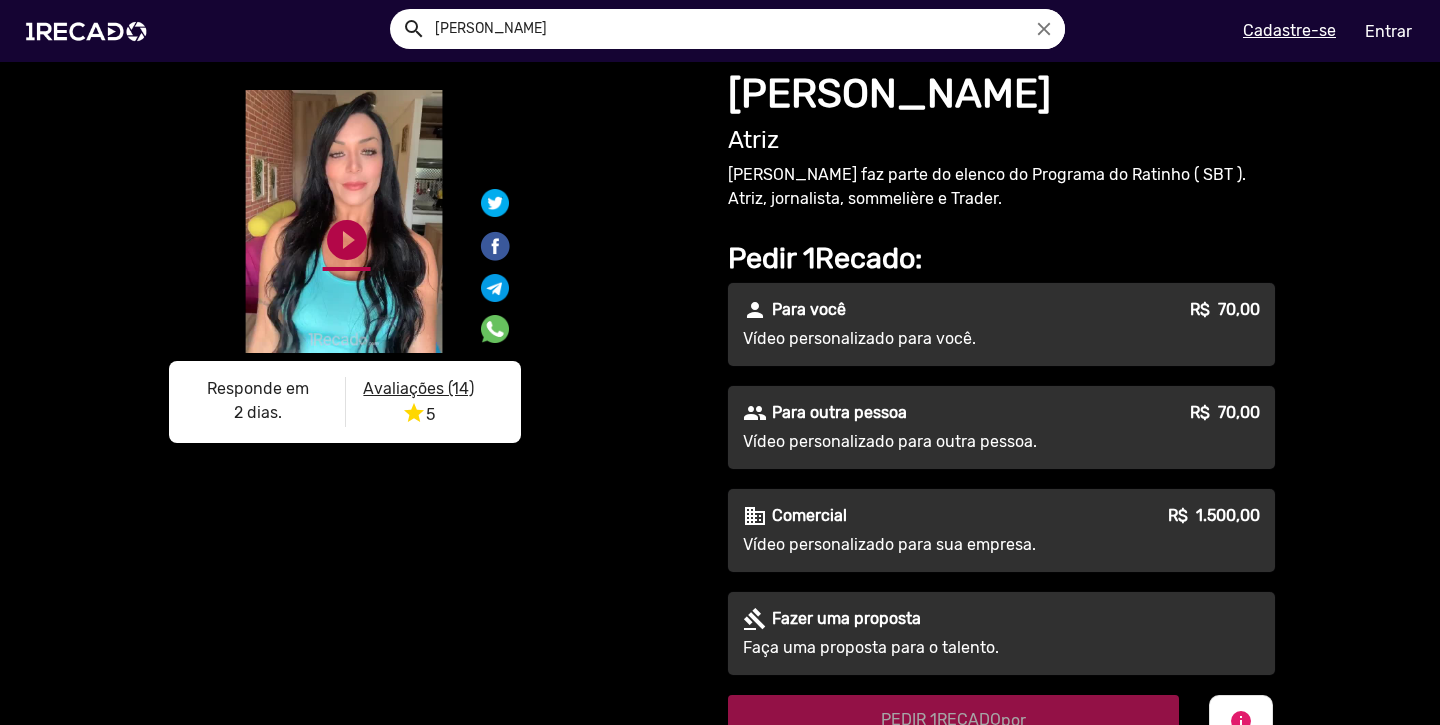 click on "play_circle_filled" 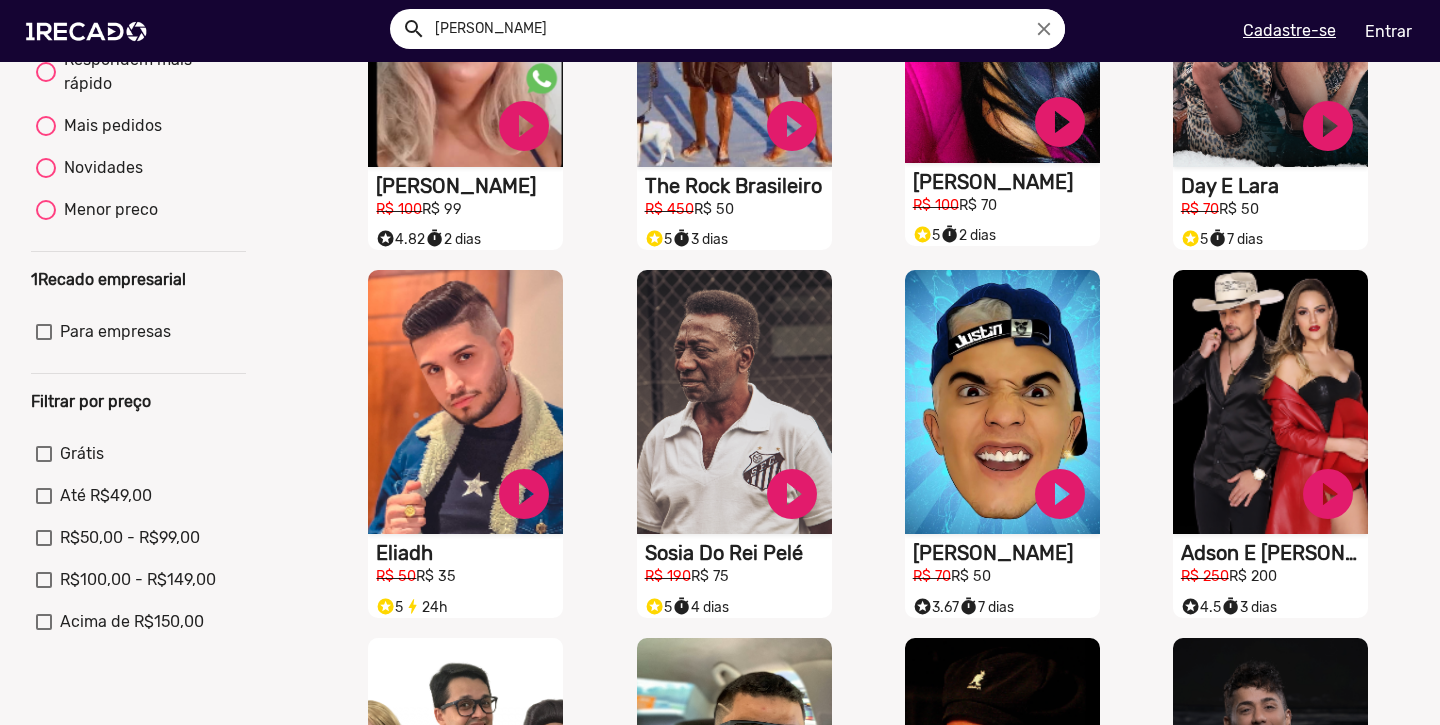 scroll, scrollTop: 0, scrollLeft: 0, axis: both 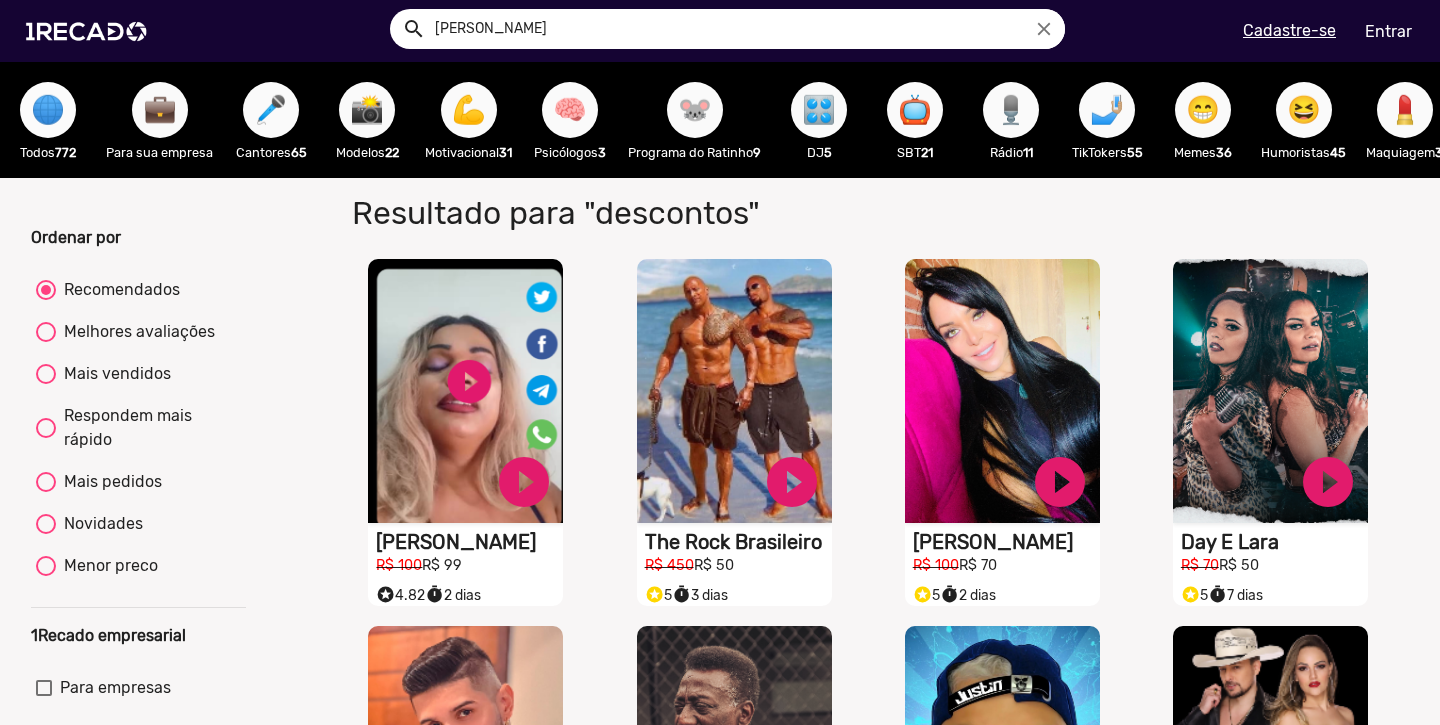 click on "🌐" at bounding box center (48, 110) 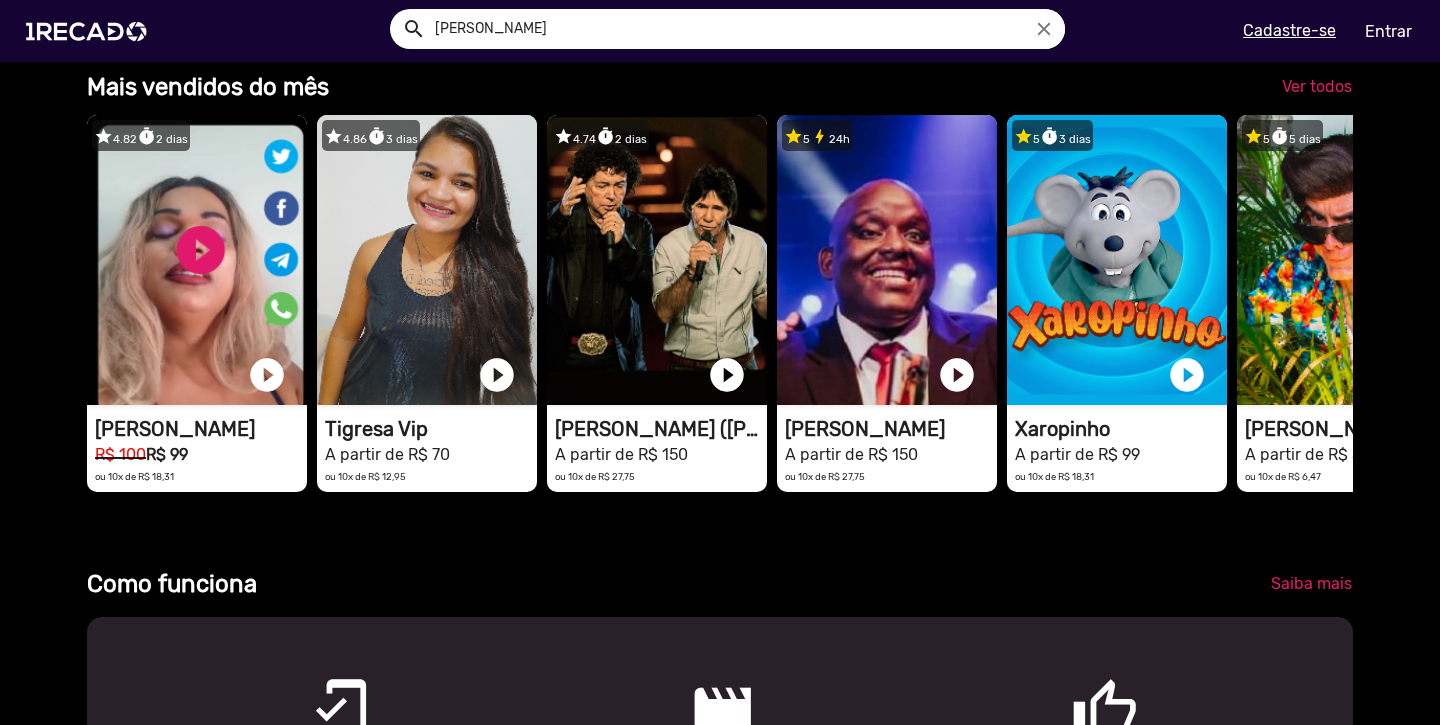 scroll, scrollTop: 773, scrollLeft: 0, axis: vertical 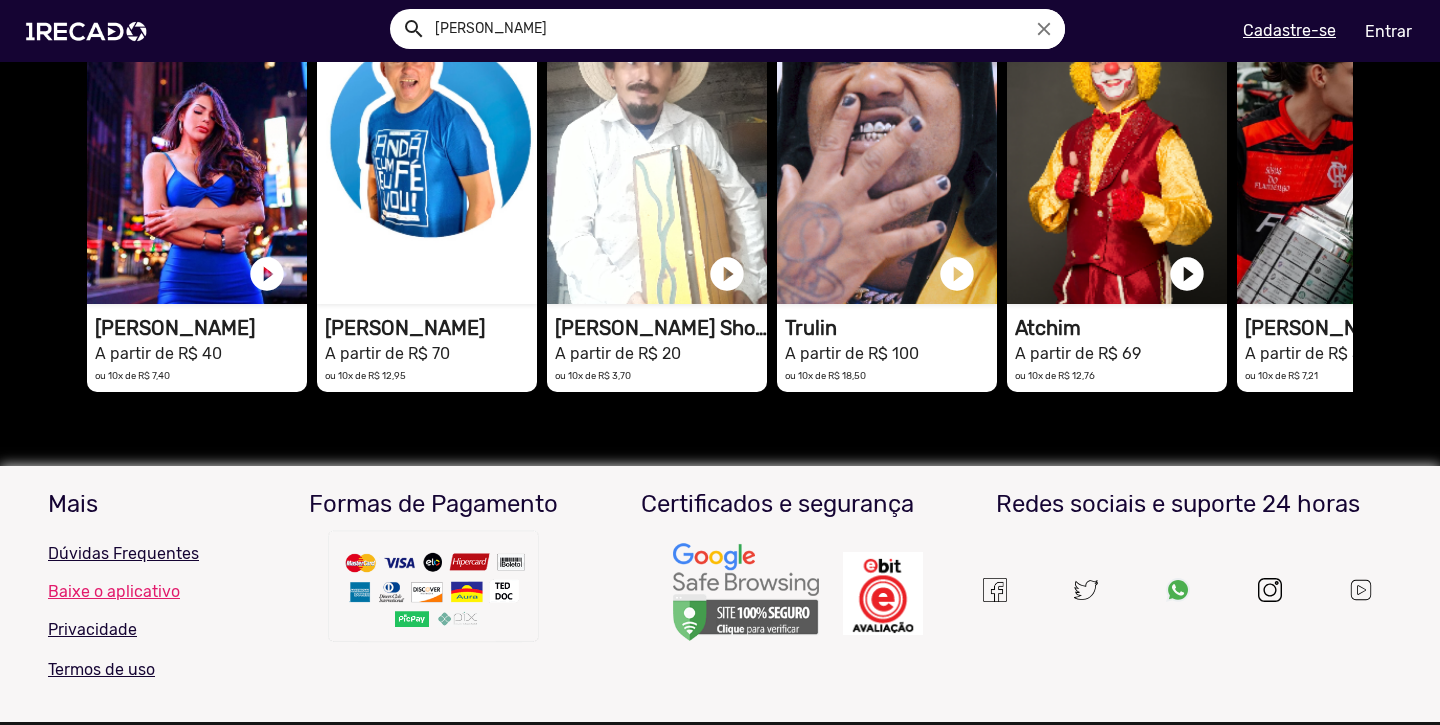 click on "Ver todos" 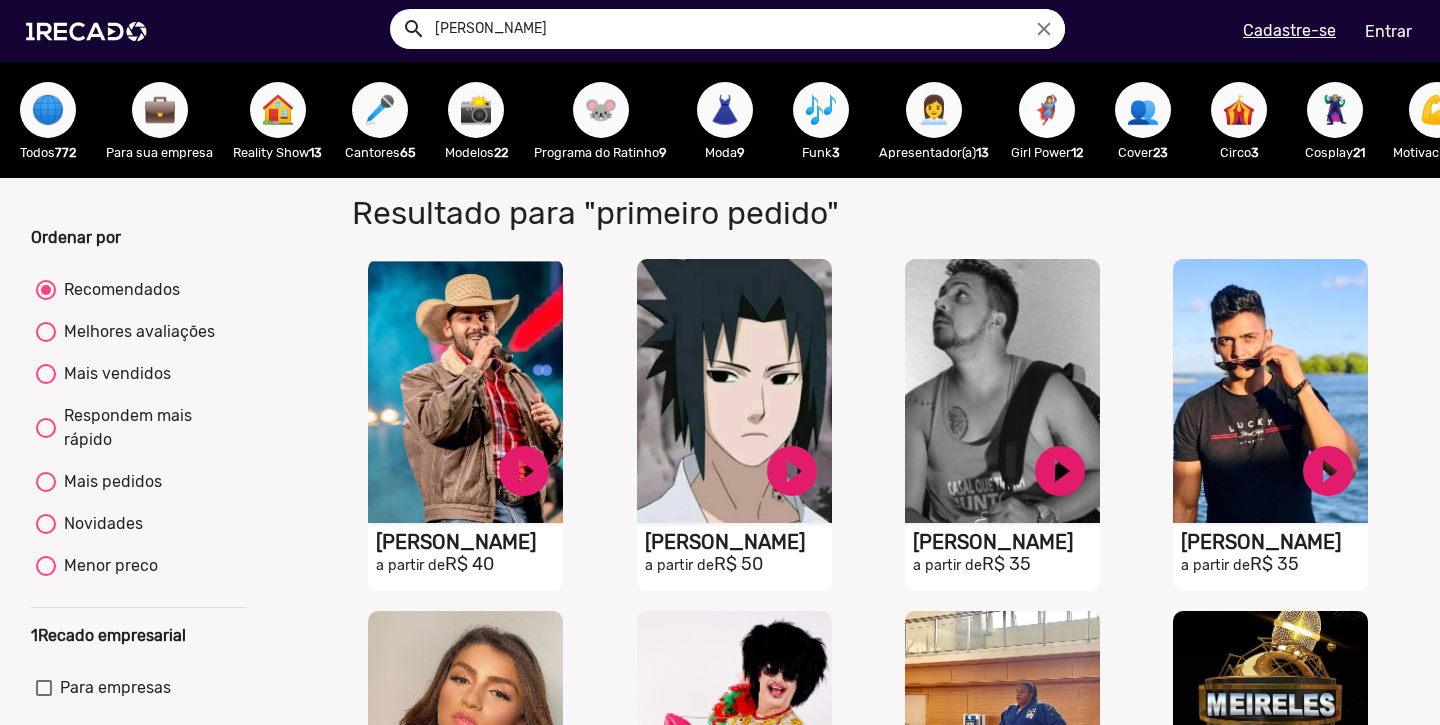 click on "🦸‍♀️" at bounding box center (1047, 110) 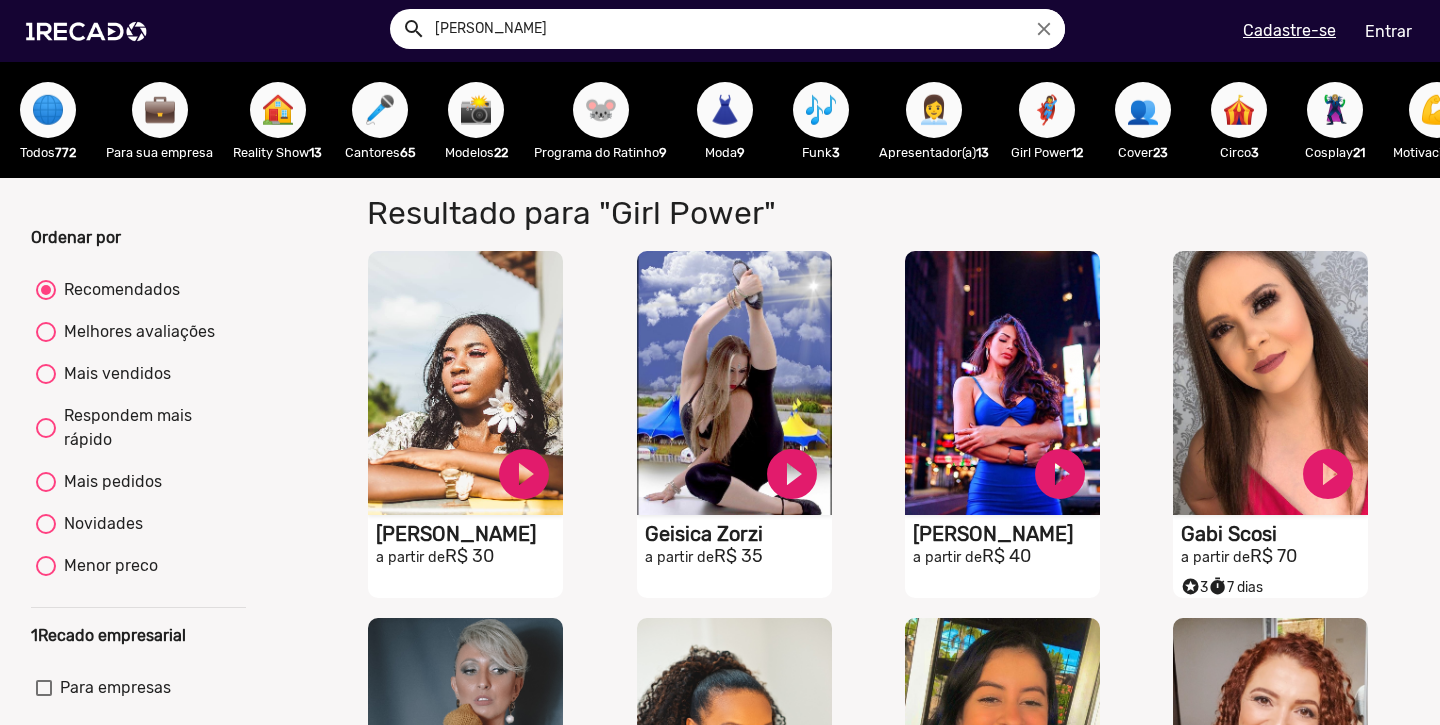 click on "📸" at bounding box center (476, 110) 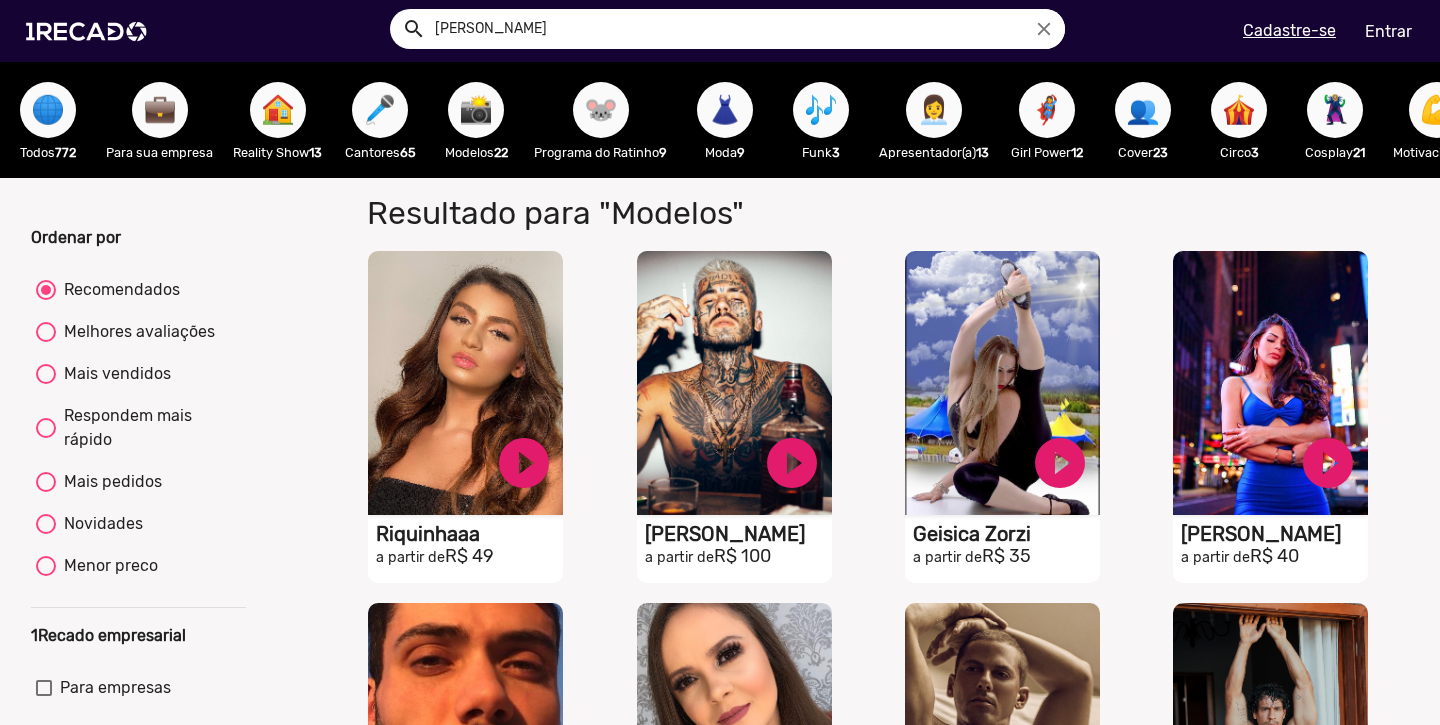 click on "🏠" at bounding box center (278, 110) 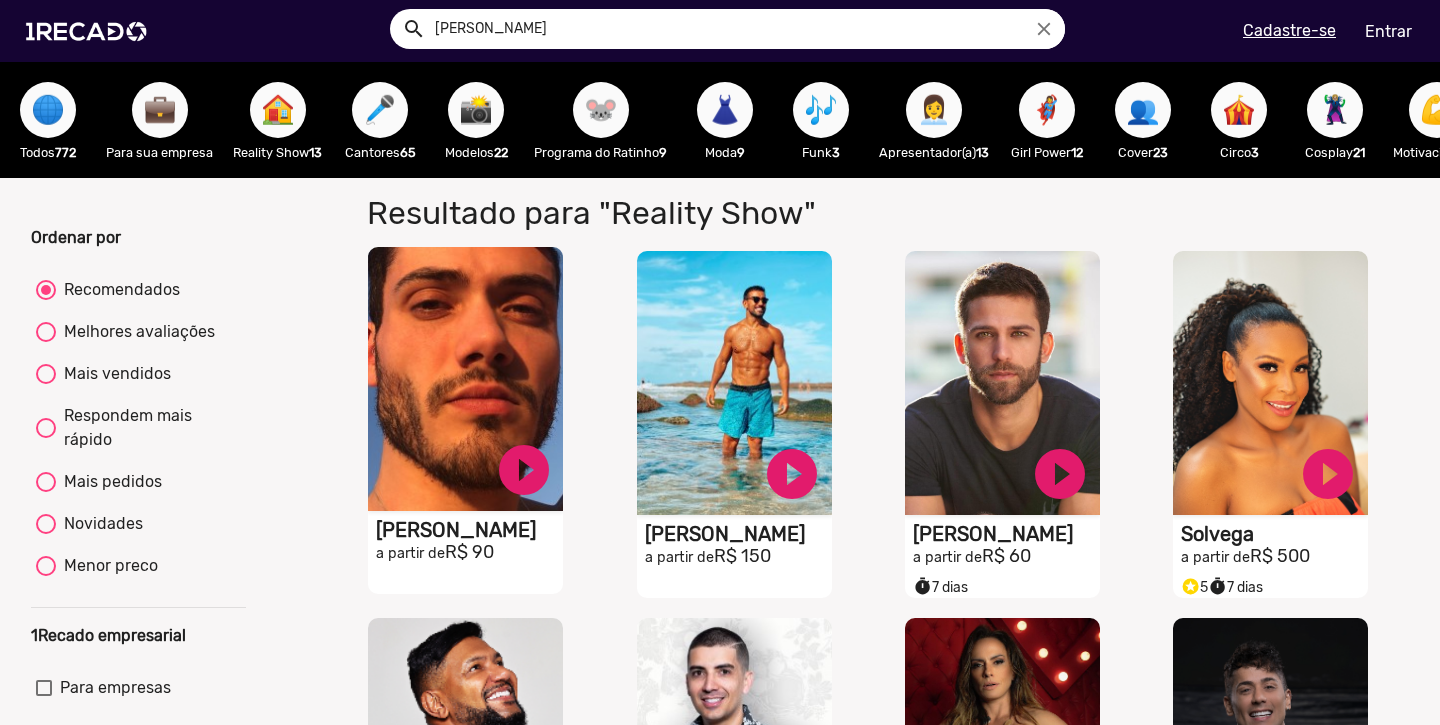 click on "S1RECADO vídeos dedicados para fãs e empresas" at bounding box center (465, 379) 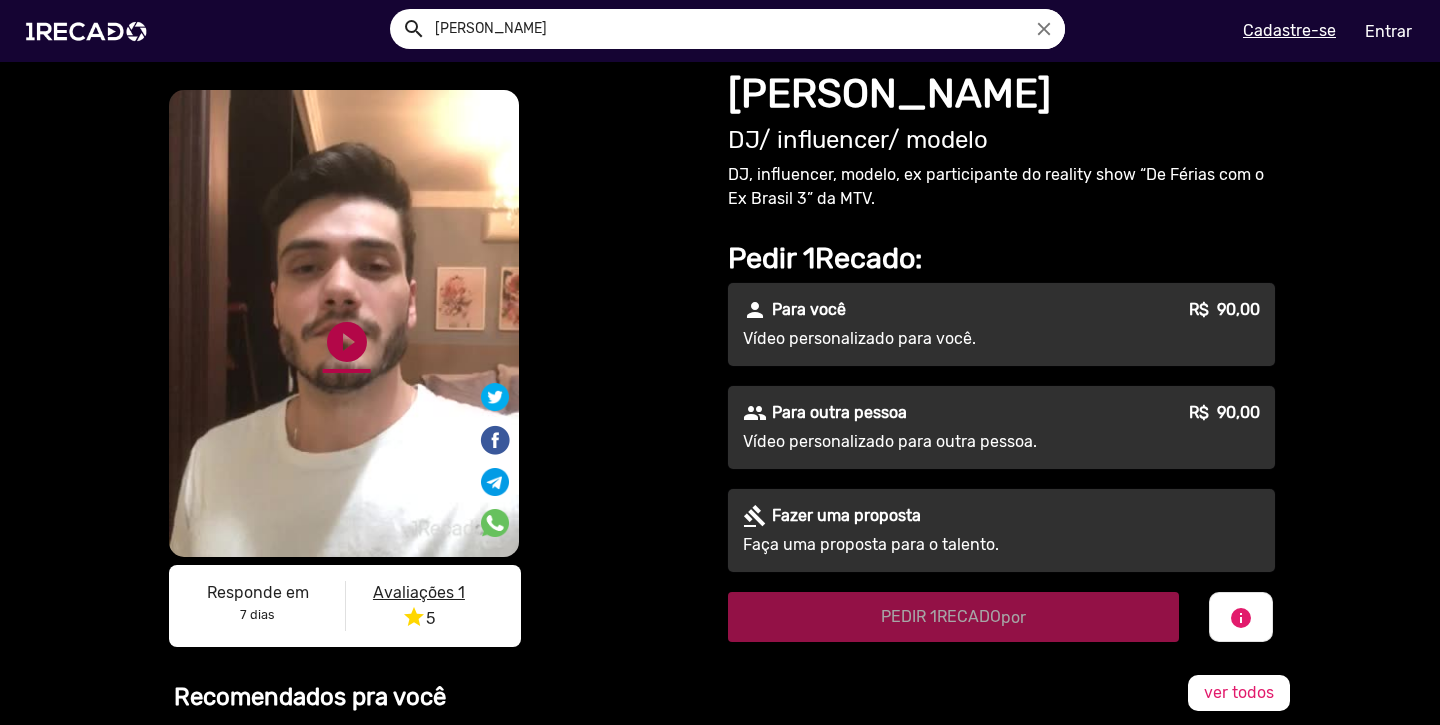 click on "play_circle_filled" 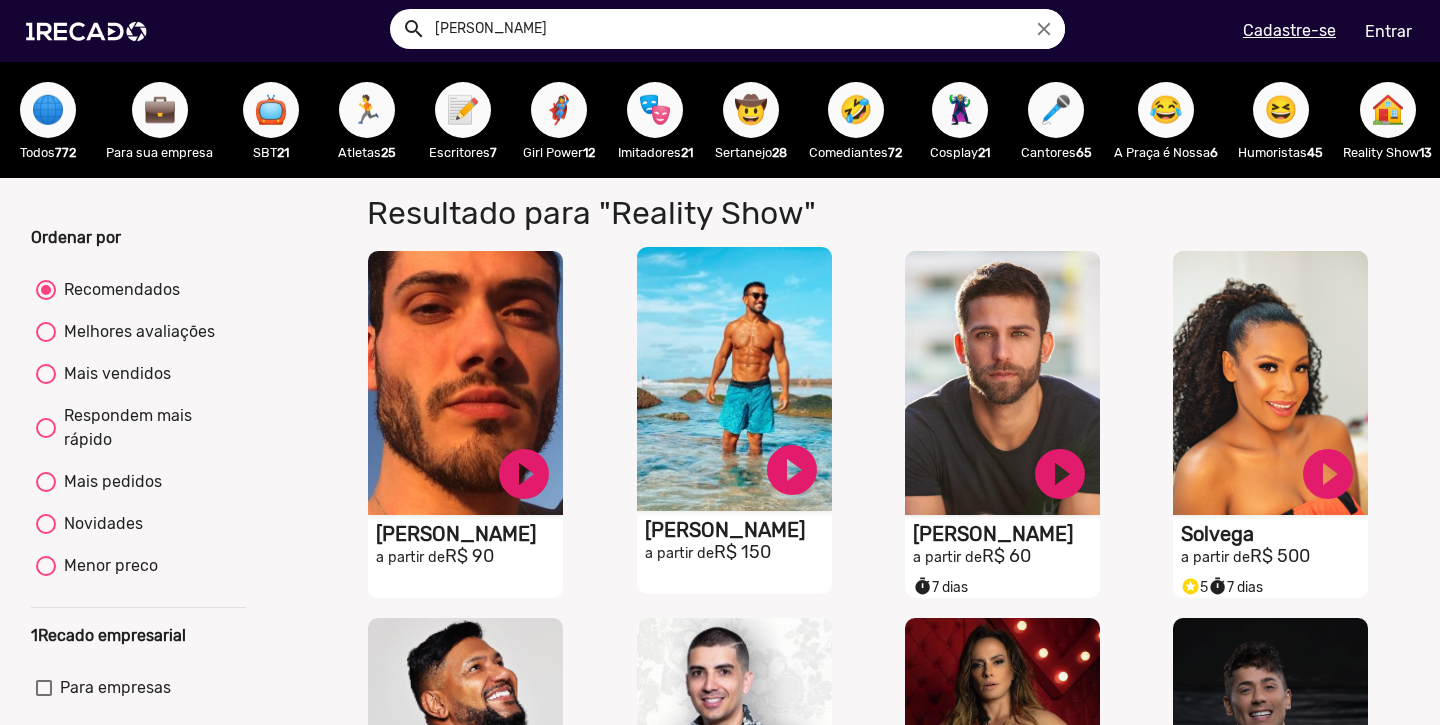 click on "S1RECADO vídeos dedicados para fãs e empresas" at bounding box center [465, 383] 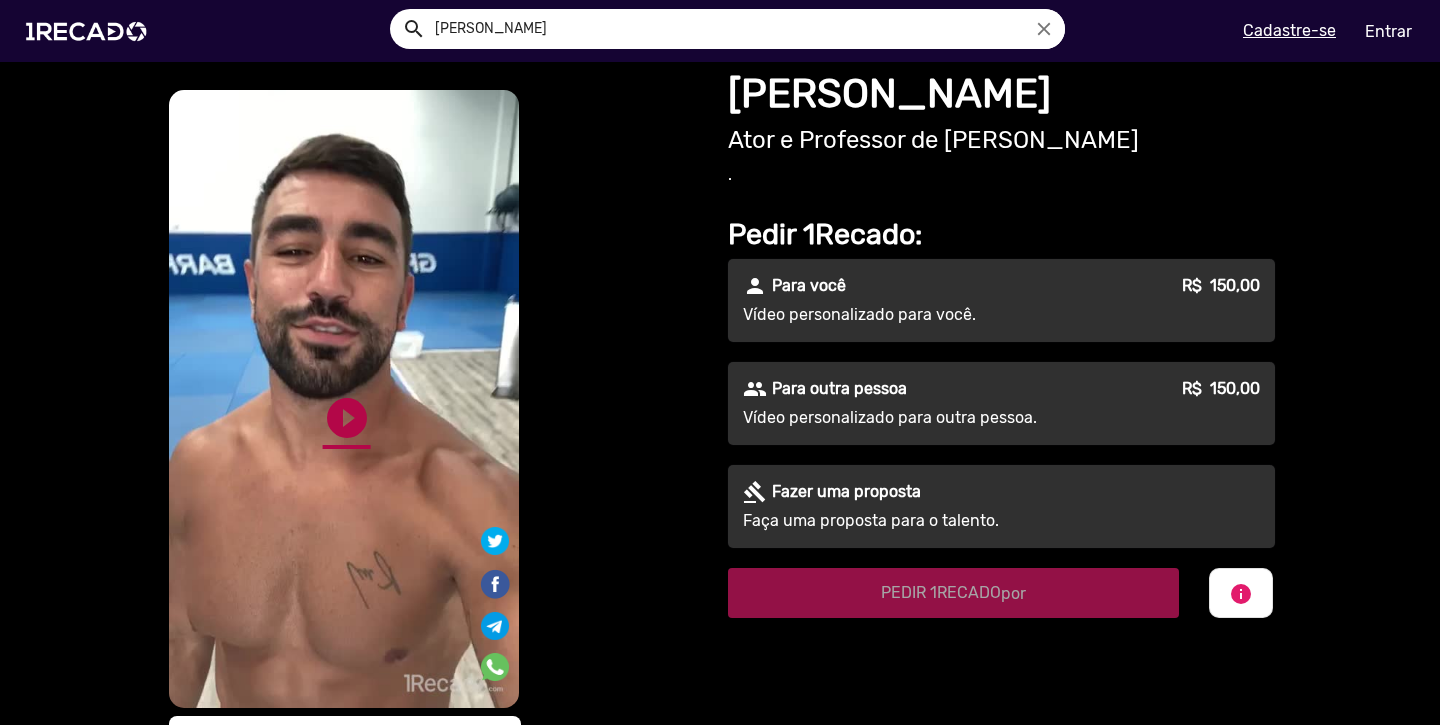 click on "play_circle_filled" 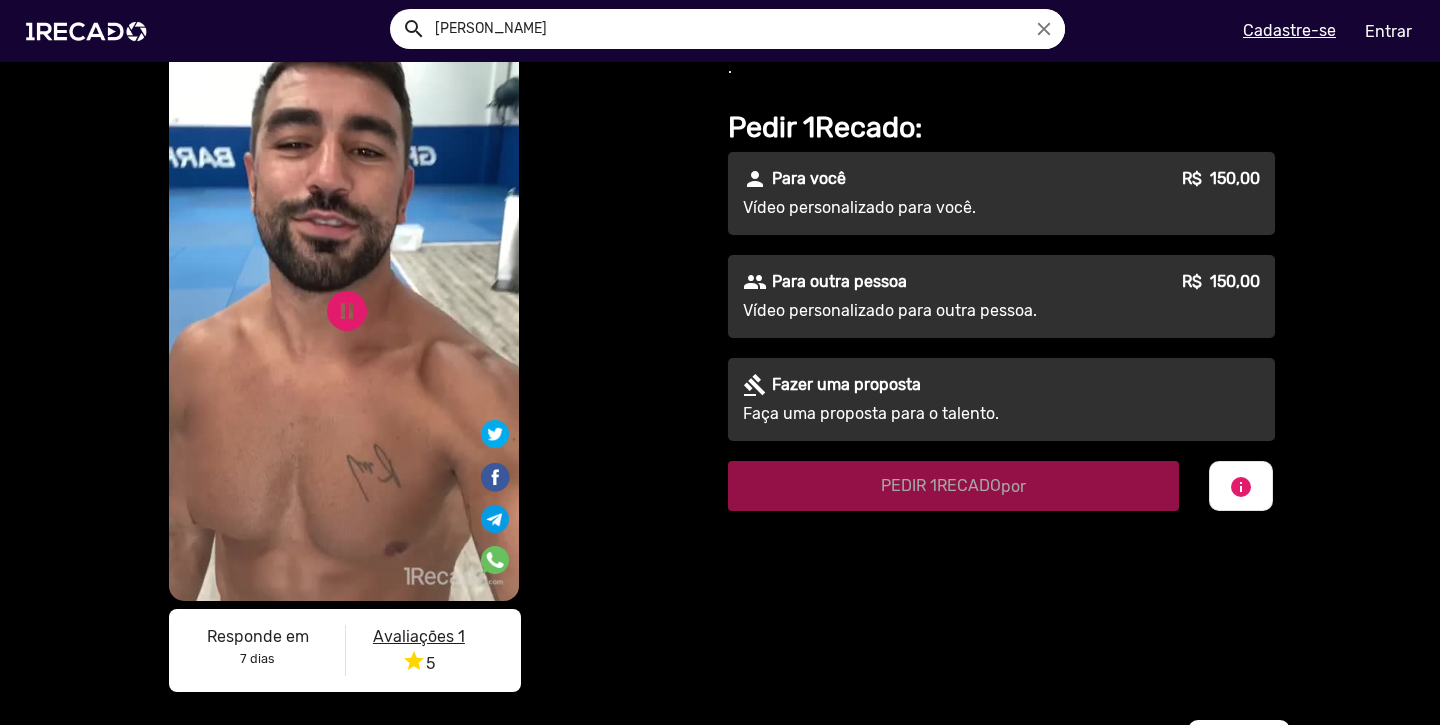 scroll, scrollTop: 34, scrollLeft: 0, axis: vertical 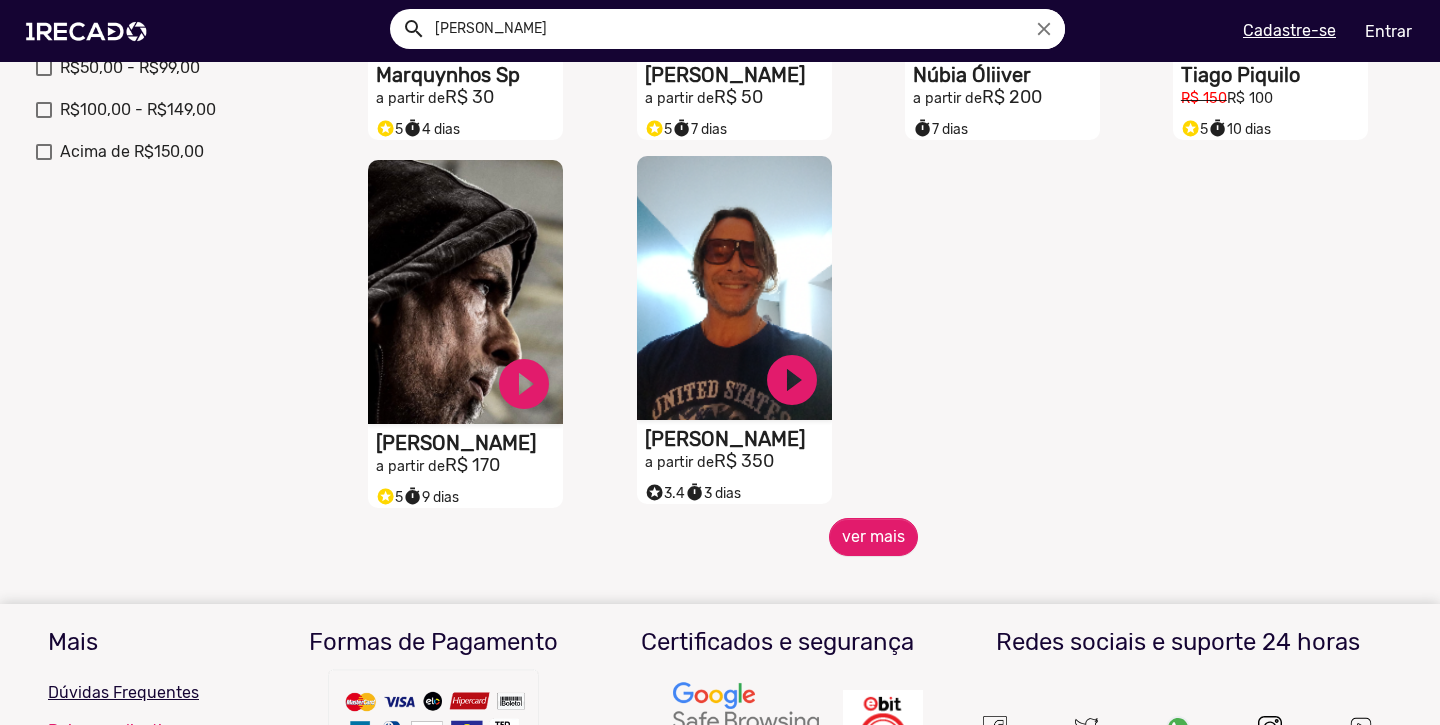 click on "S1RECADO vídeos dedicados para fãs e empresas" at bounding box center (465, -443) 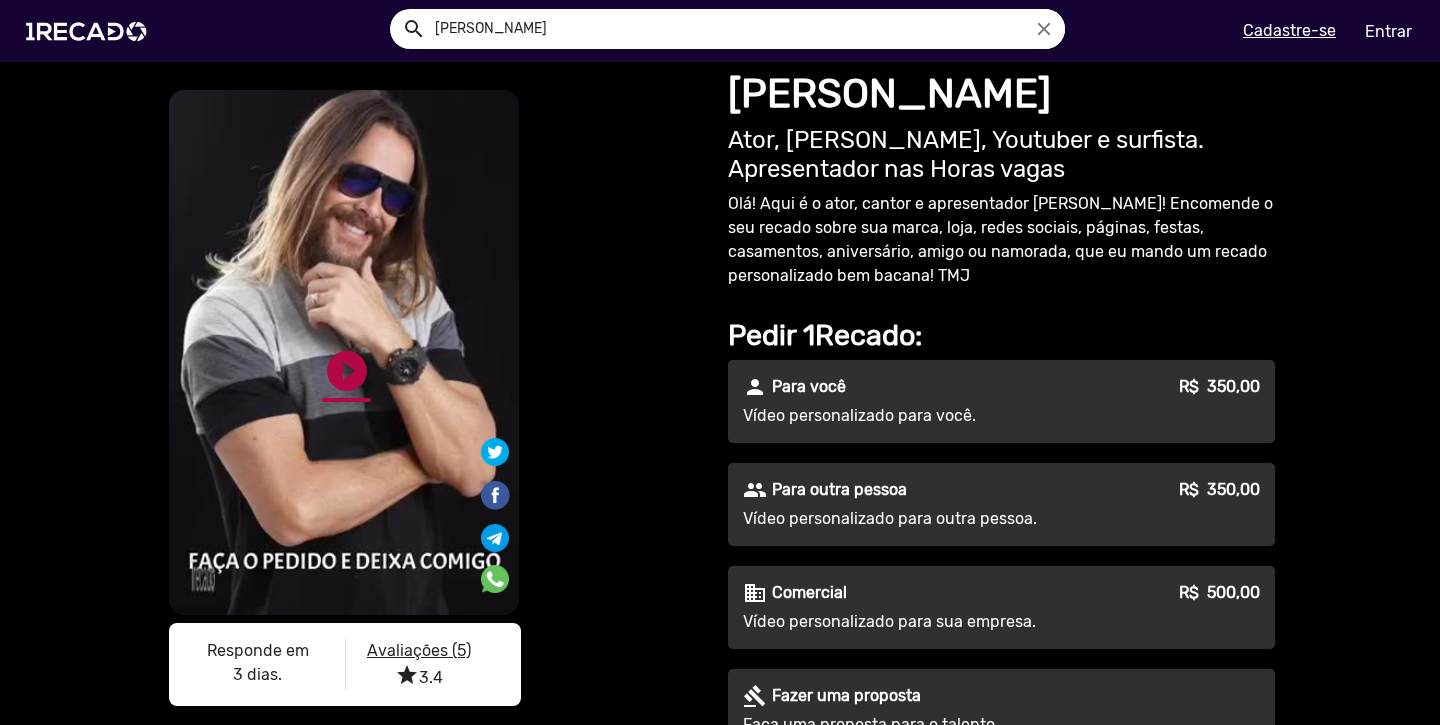 click on "play_circle_filled" 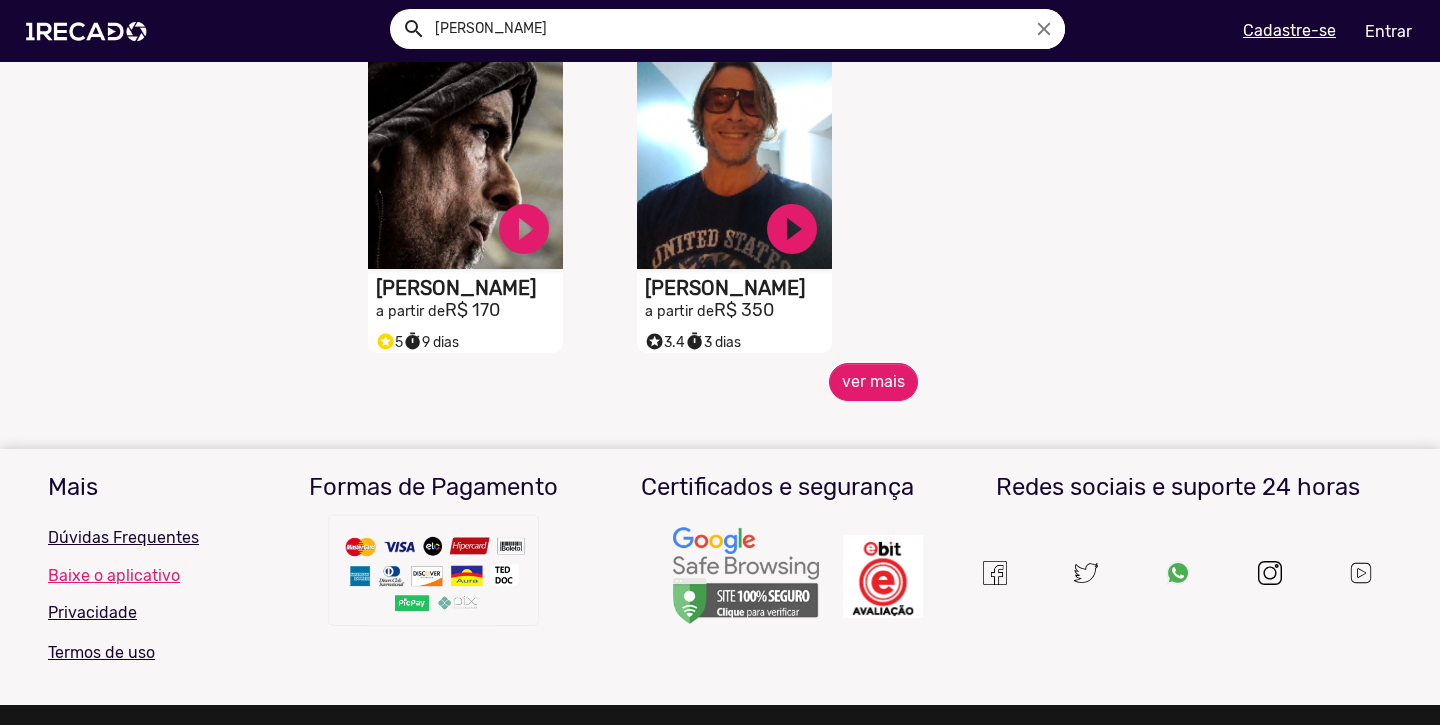 scroll, scrollTop: 1006, scrollLeft: 0, axis: vertical 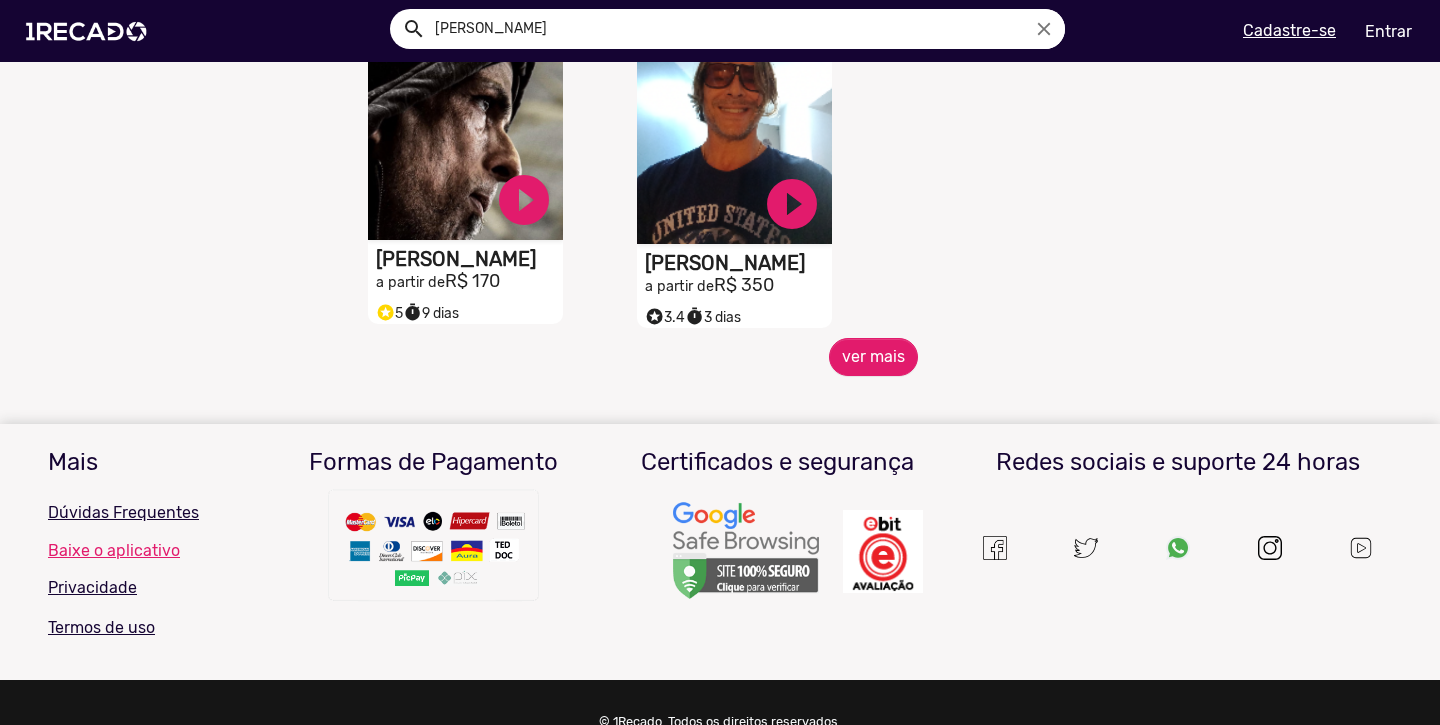 click on "S1RECADO vídeos dedicados para fãs e empresas" at bounding box center [465, -623] 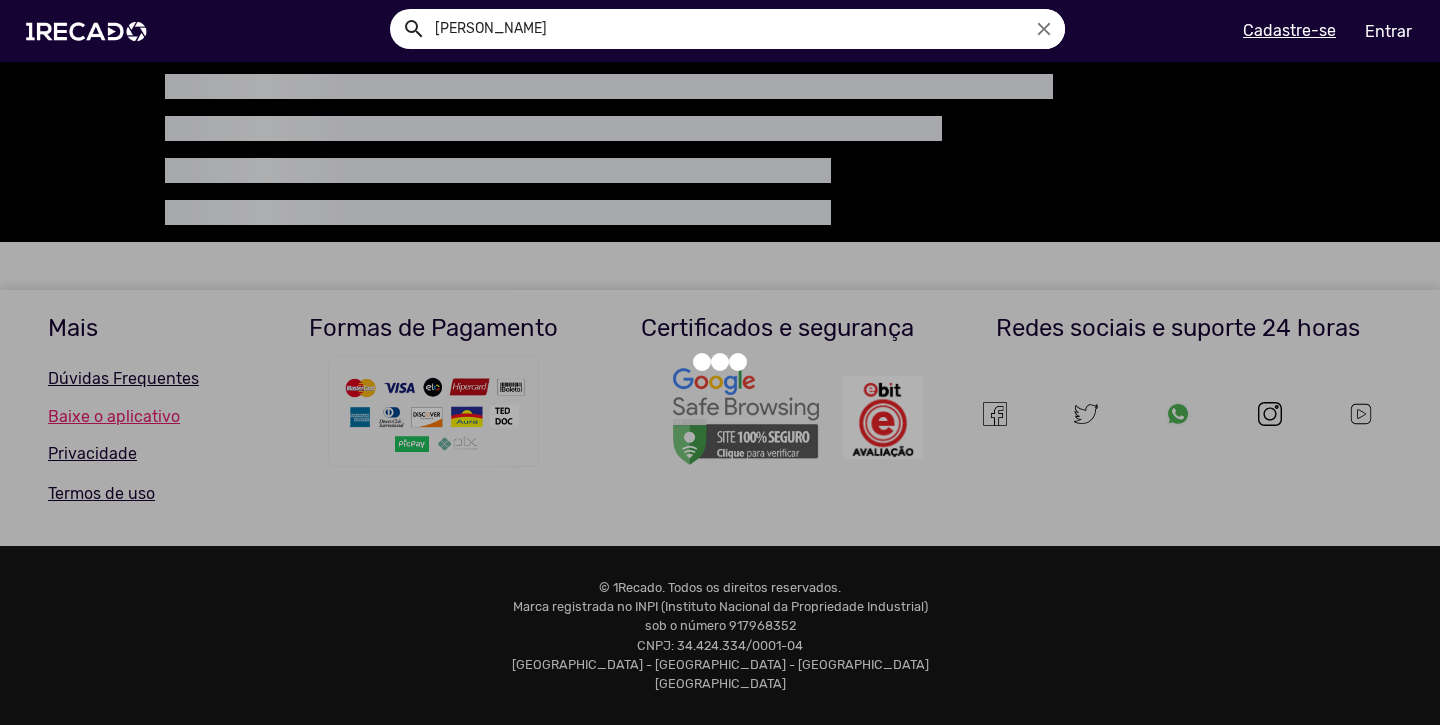 scroll, scrollTop: 0, scrollLeft: 0, axis: both 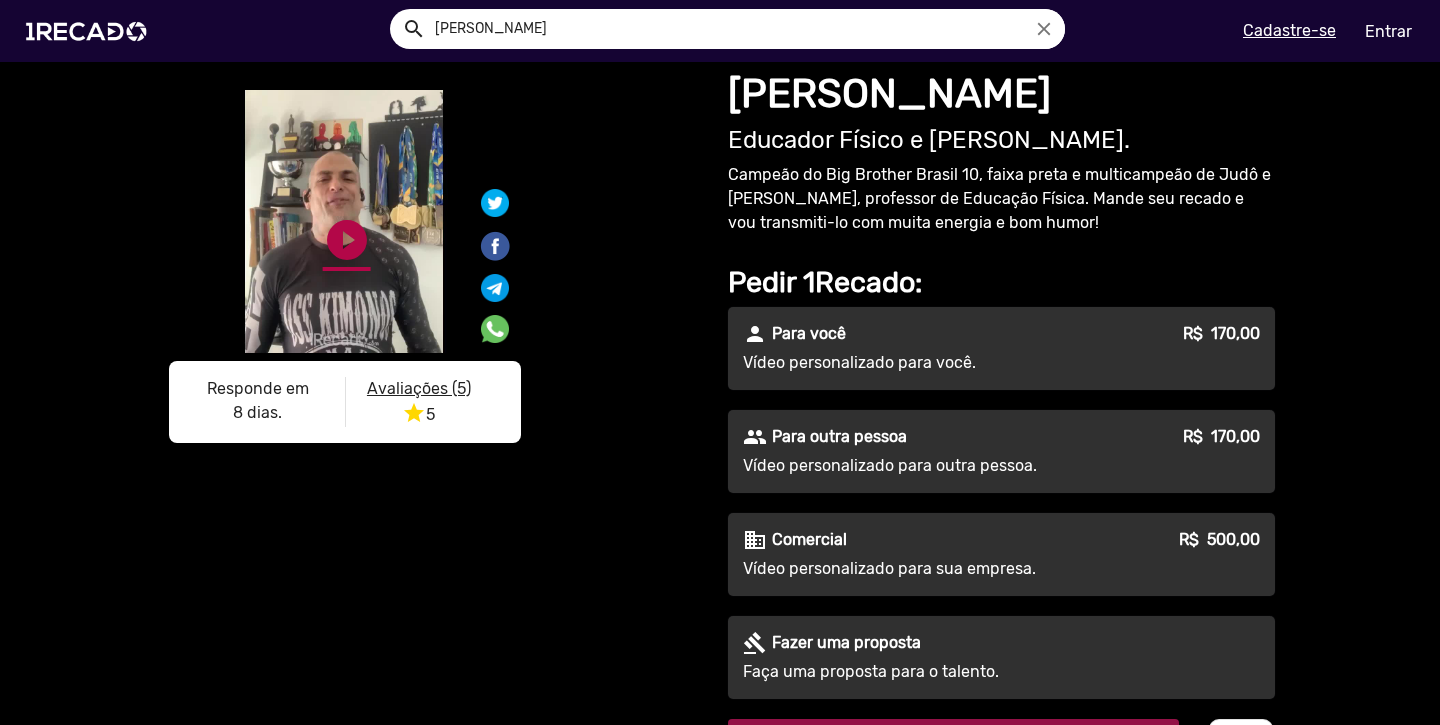 click on "play_circle_filled" 